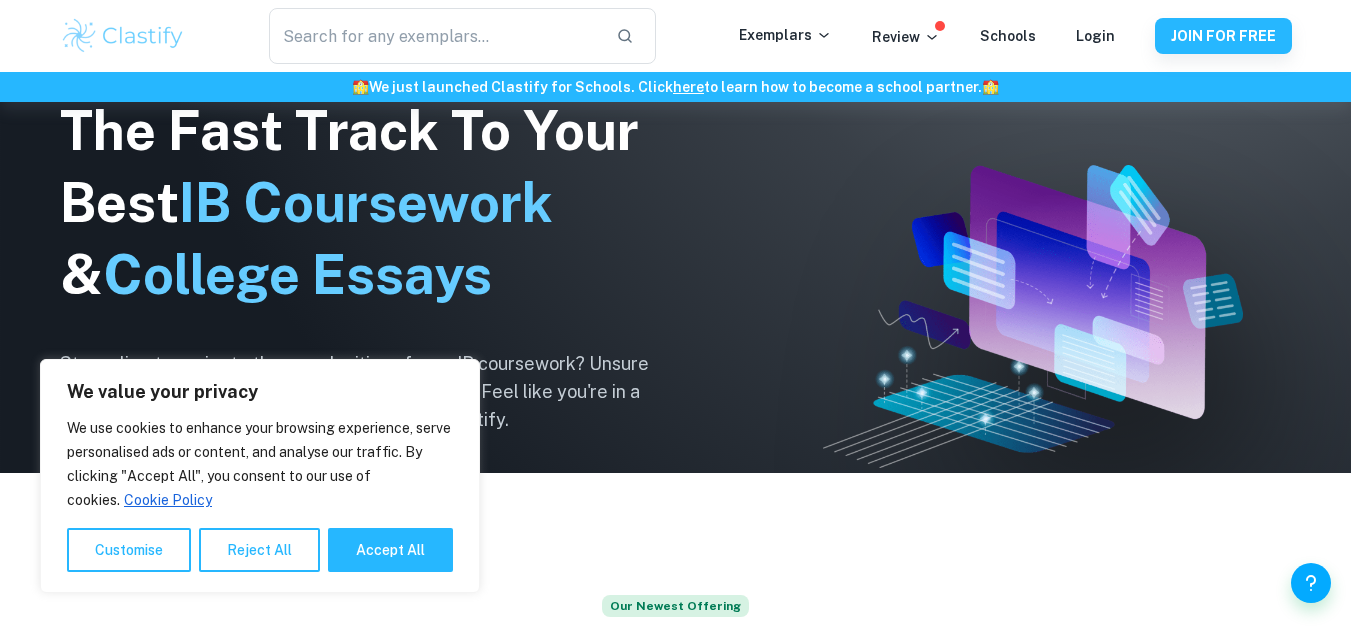 scroll, scrollTop: 0, scrollLeft: 0, axis: both 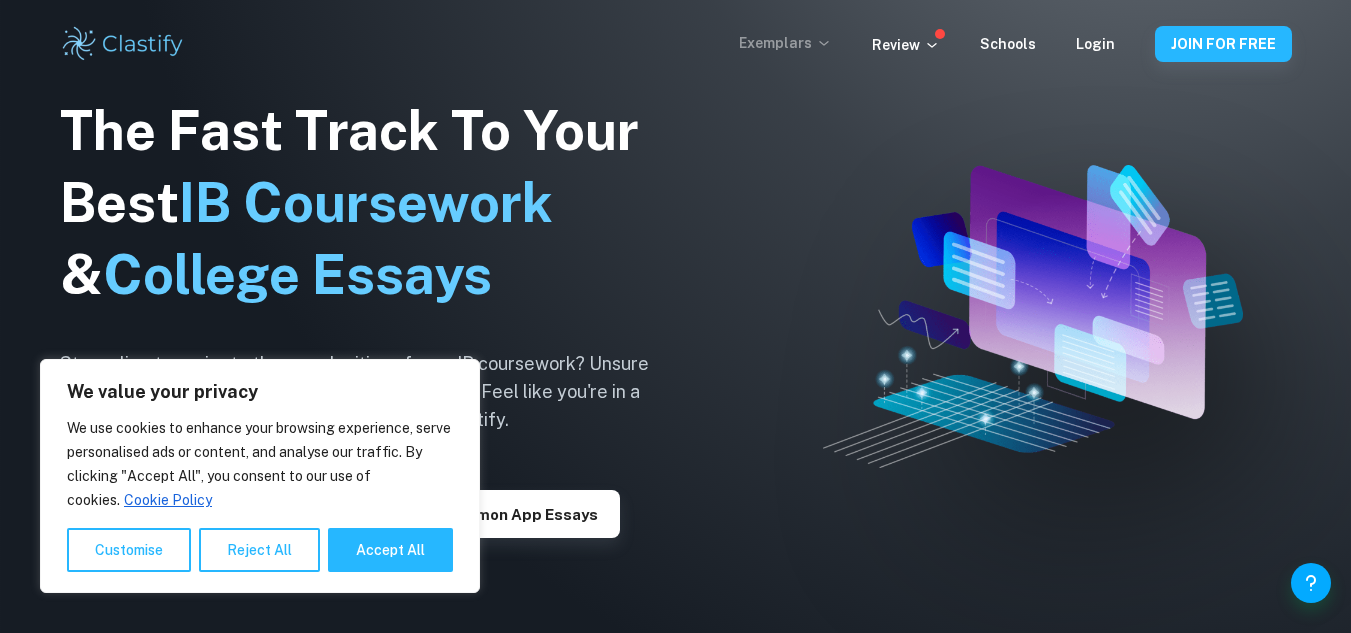 click on "Exemplars" at bounding box center (785, 43) 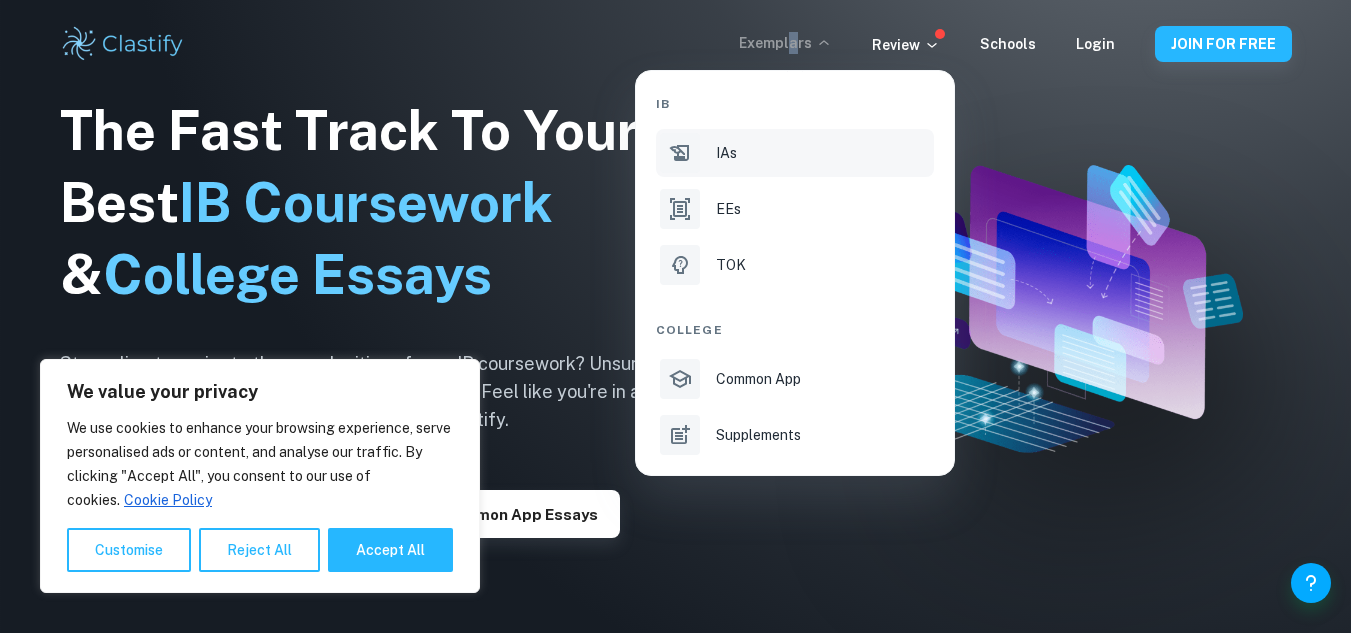 click on "IAs" at bounding box center (823, 153) 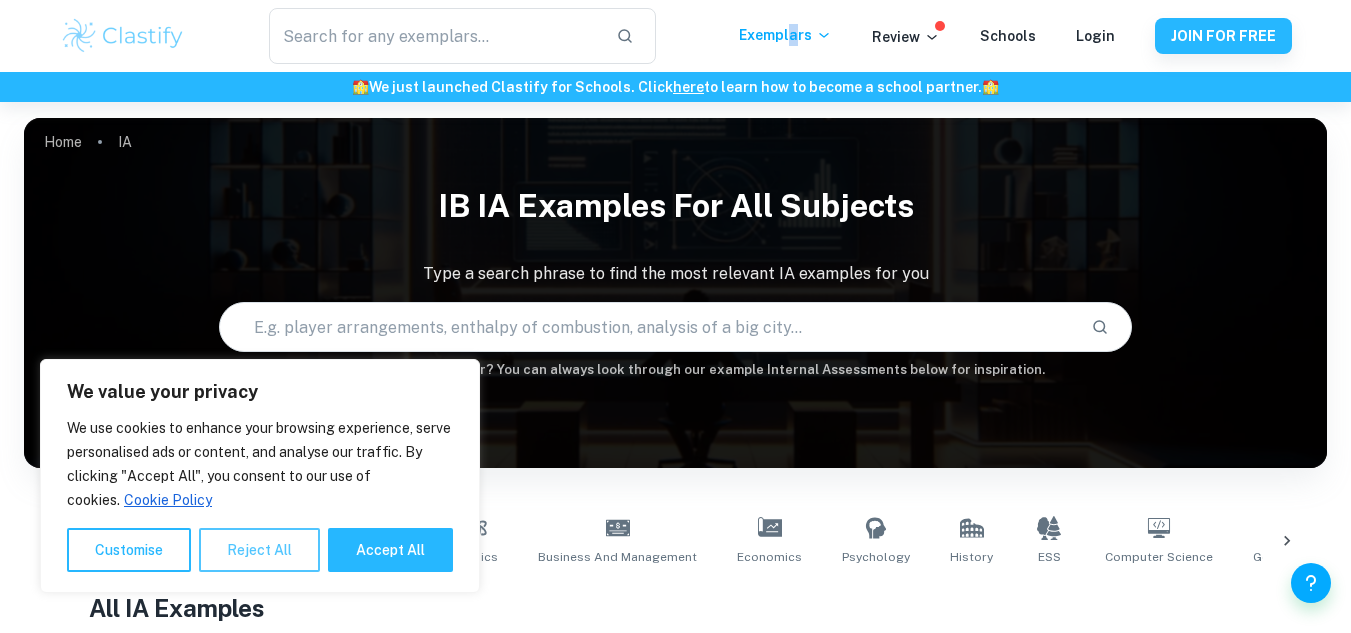click on "Reject All" at bounding box center (259, 550) 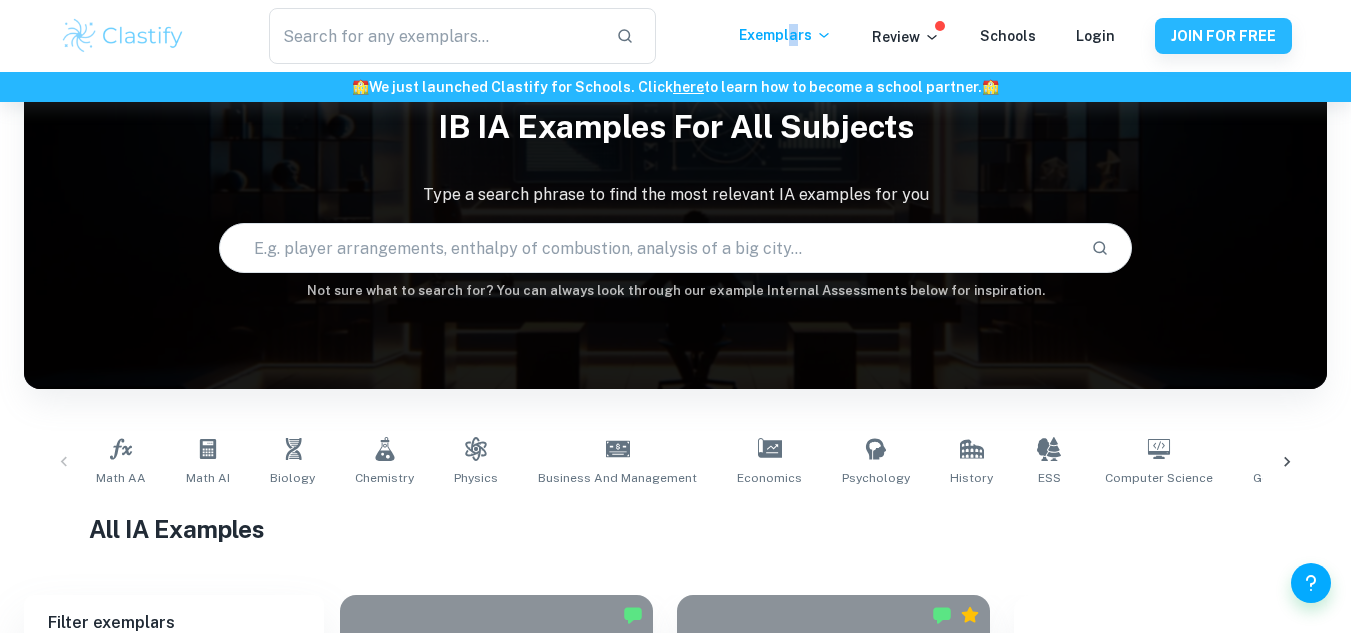 scroll, scrollTop: 300, scrollLeft: 0, axis: vertical 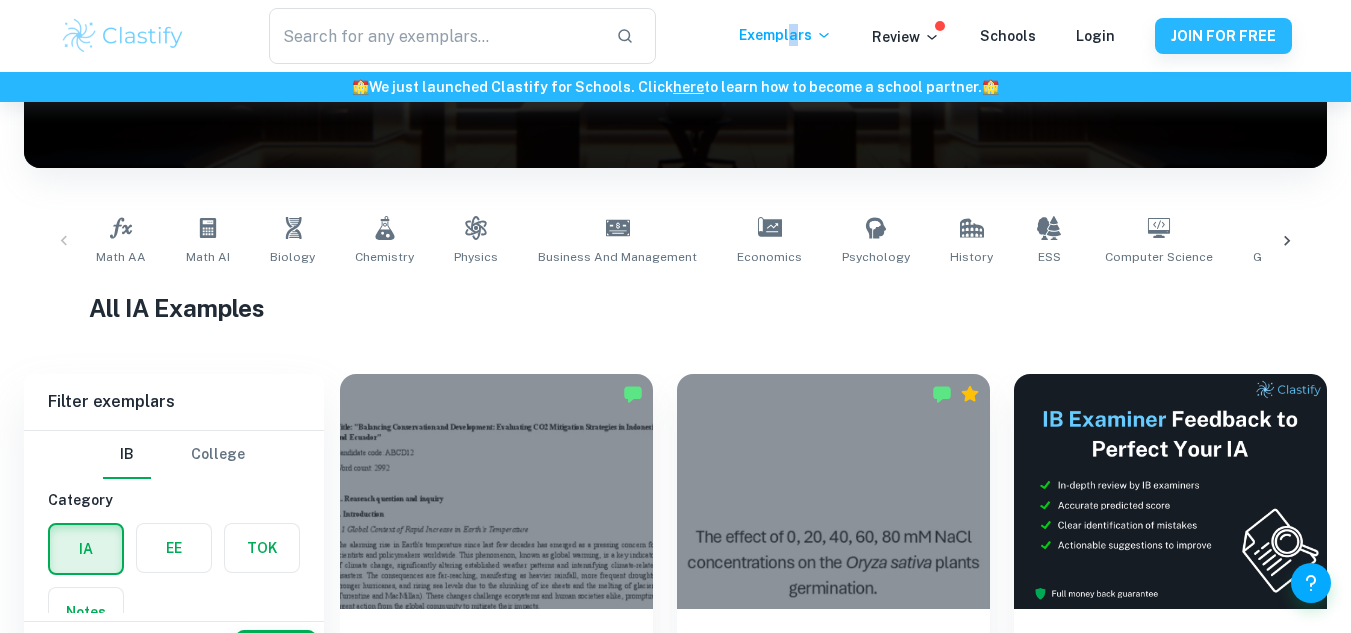 click 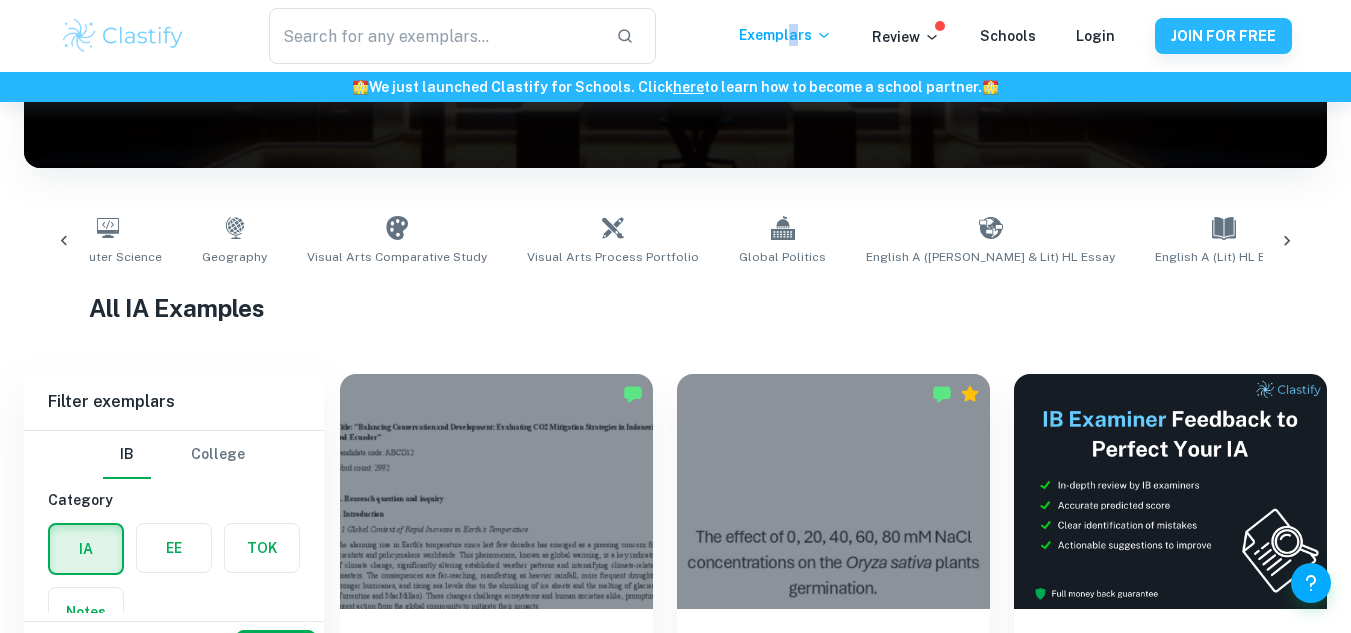 scroll, scrollTop: 0, scrollLeft: 1124, axis: horizontal 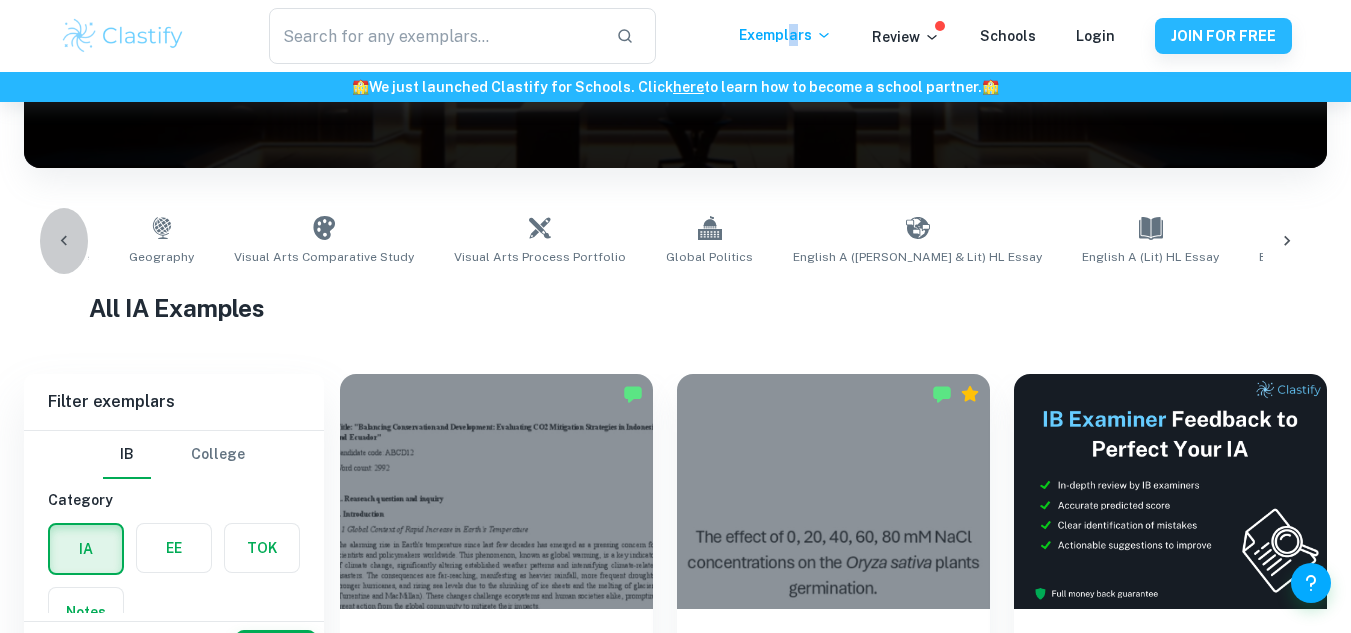 click 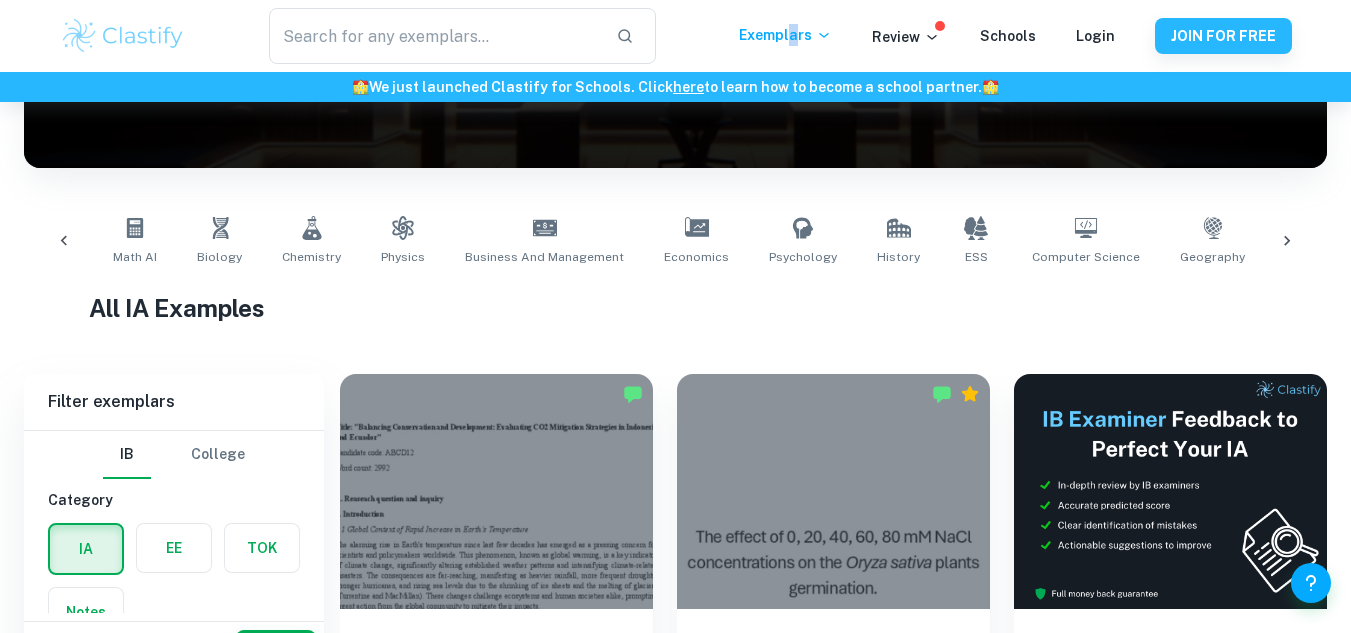 scroll, scrollTop: 0, scrollLeft: 0, axis: both 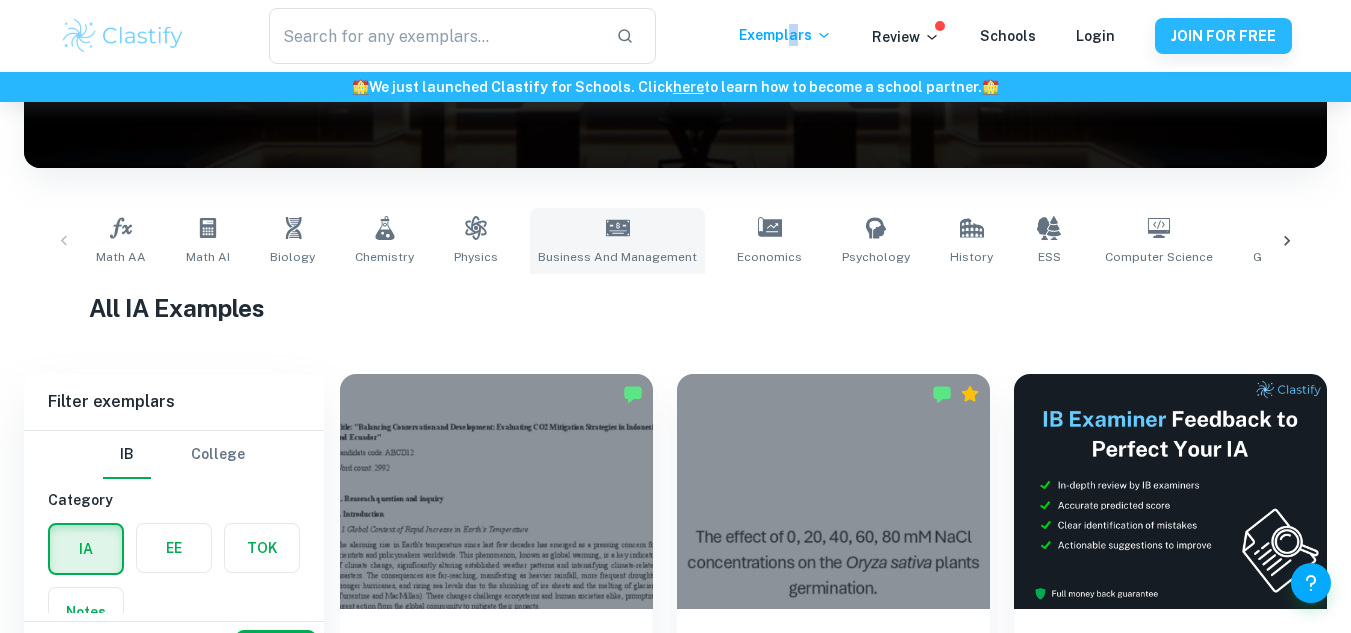click on "Business and Management" at bounding box center [617, 241] 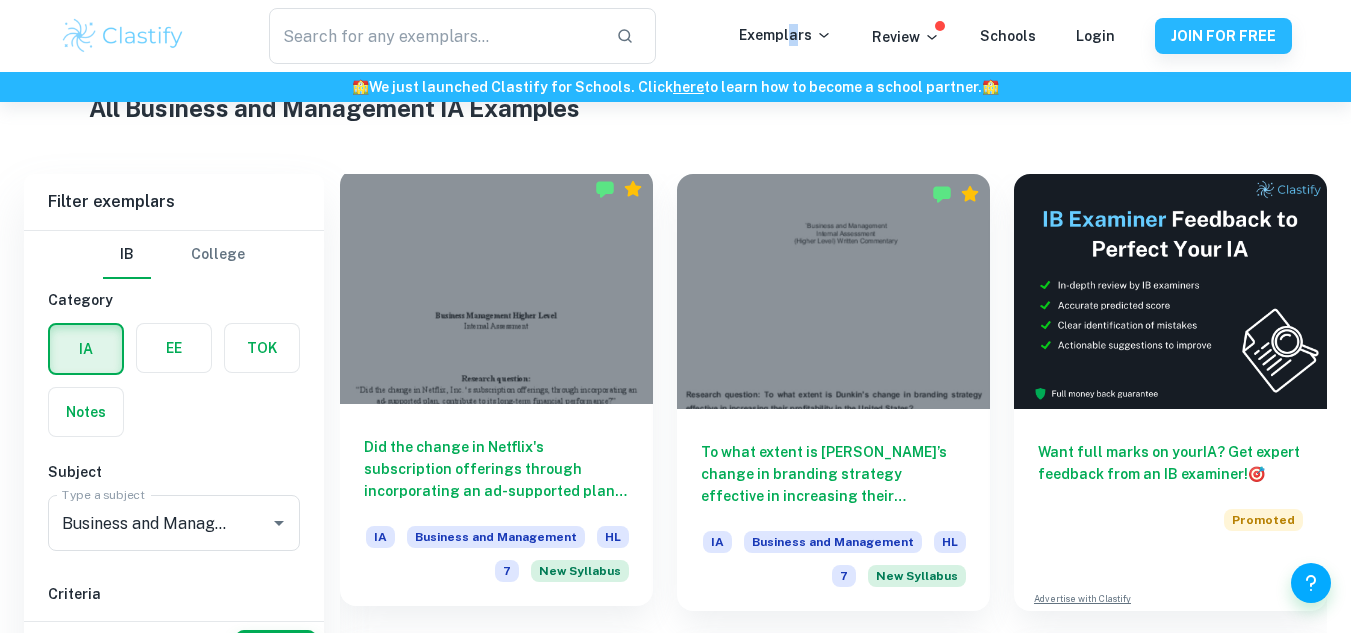 scroll, scrollTop: 600, scrollLeft: 0, axis: vertical 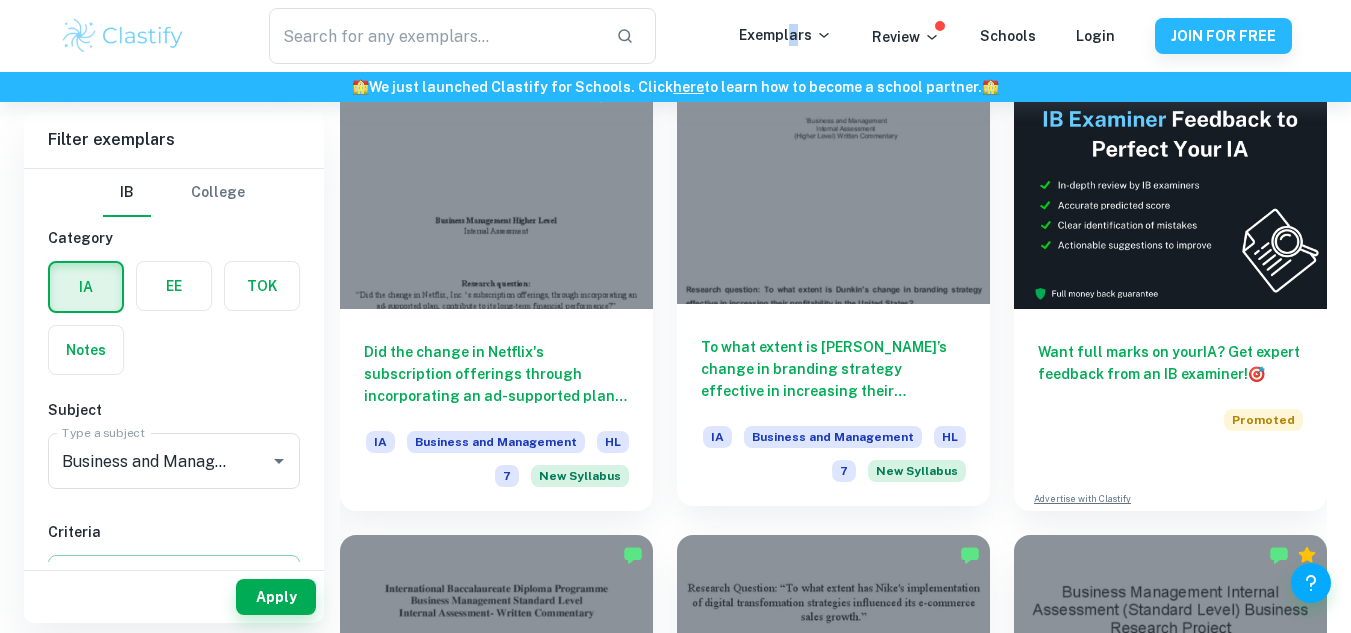 click on "To what extent is [PERSON_NAME]’s change in branding strategy effective in increasing their profitability in [GEOGRAPHIC_DATA]?" at bounding box center [833, 369] 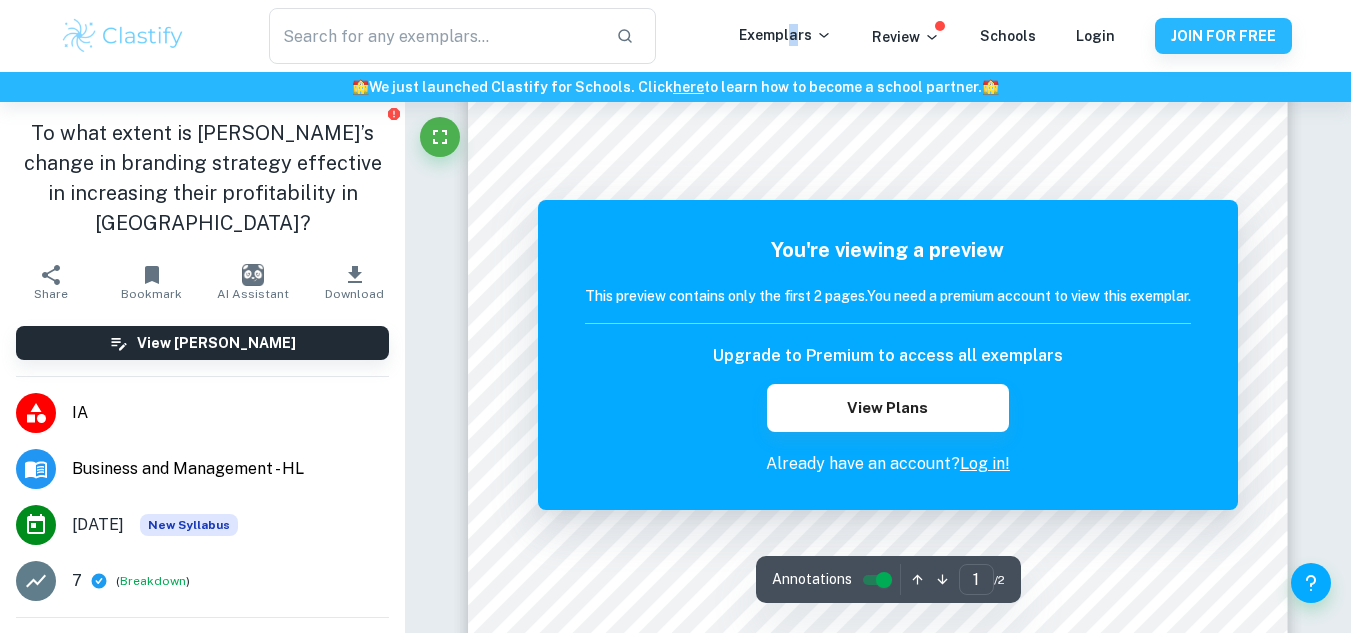 scroll, scrollTop: 400, scrollLeft: 0, axis: vertical 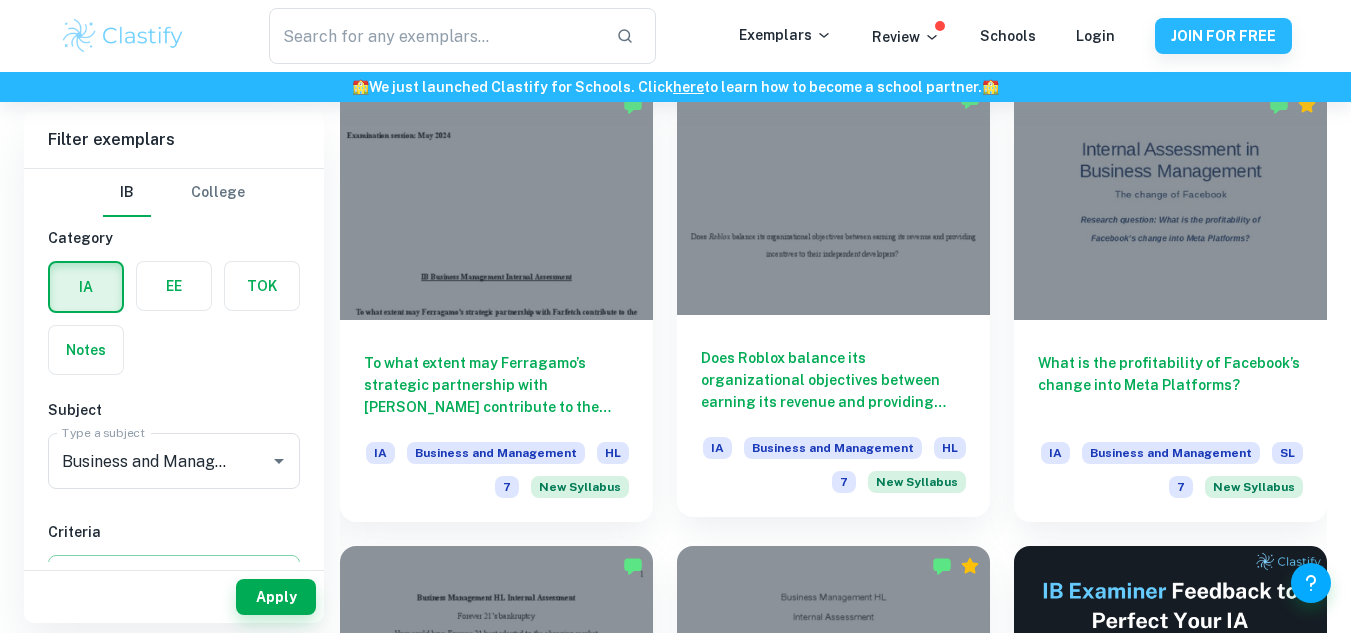 click at bounding box center (833, 197) 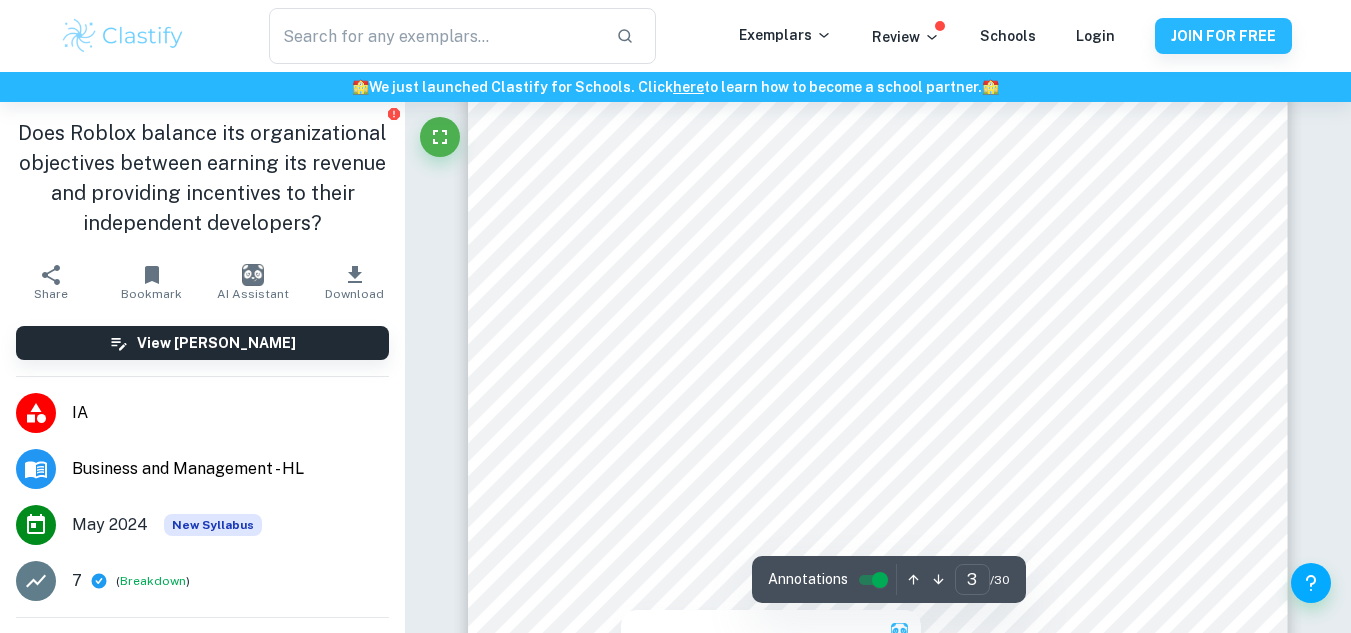 scroll, scrollTop: 2500, scrollLeft: 0, axis: vertical 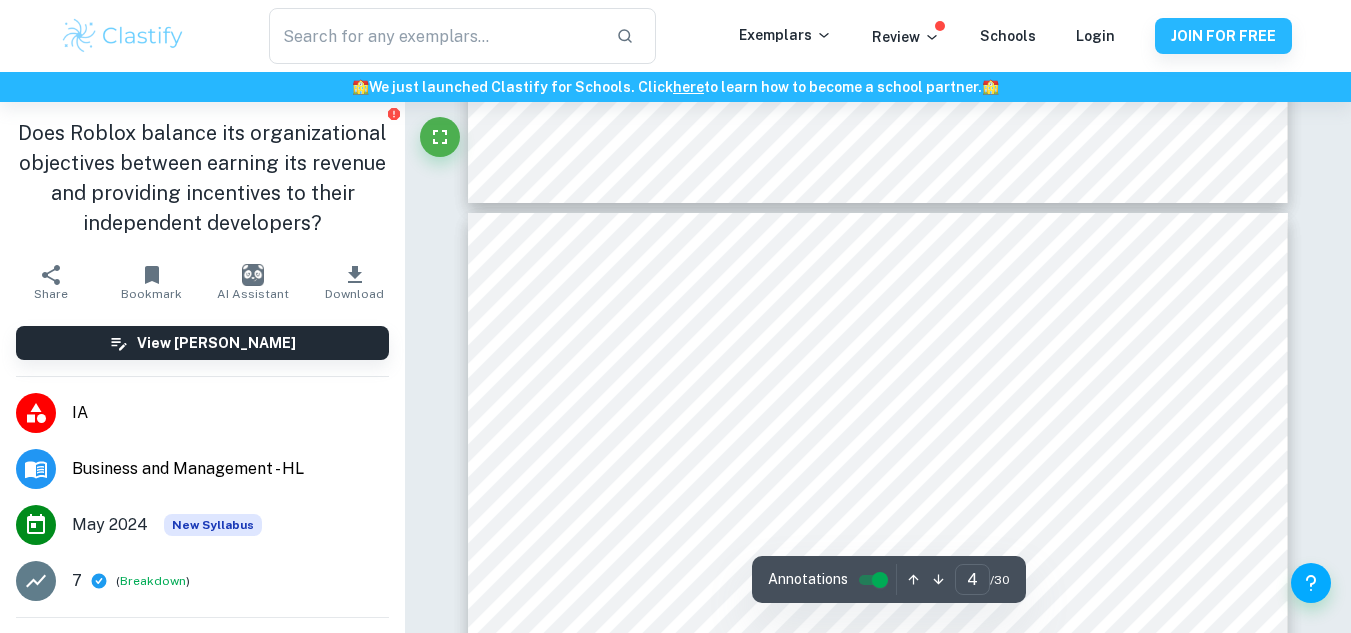 type on "3" 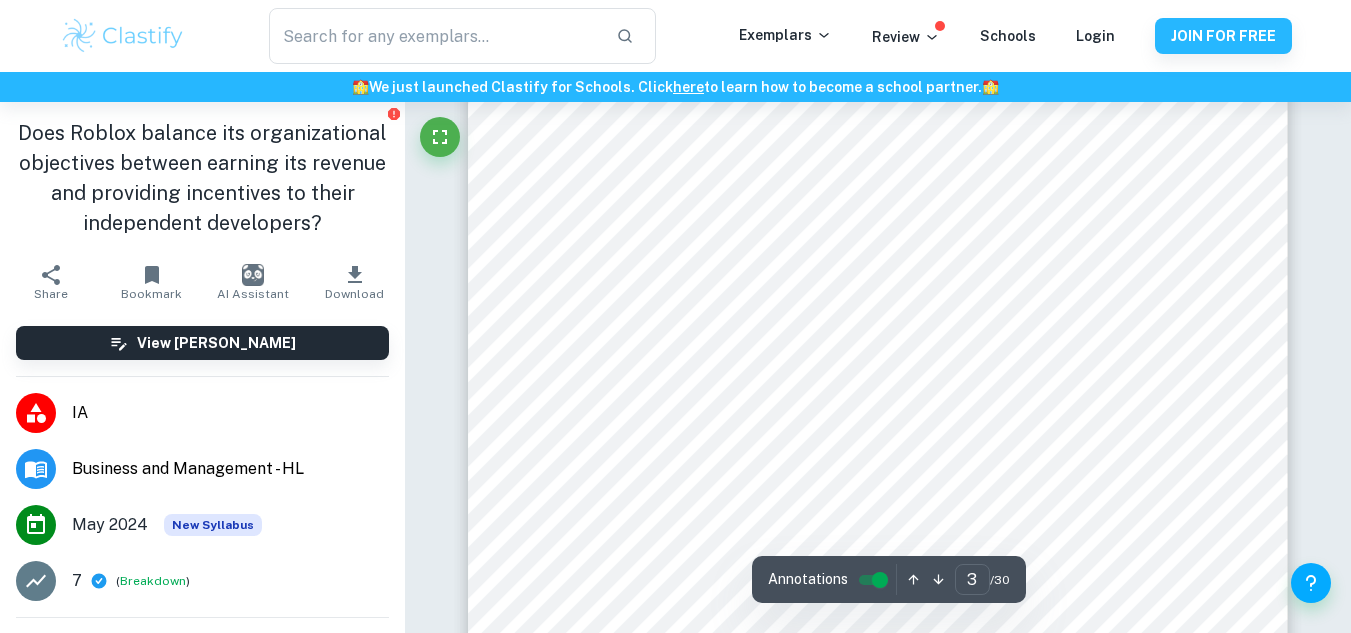 scroll, scrollTop: 2700, scrollLeft: 0, axis: vertical 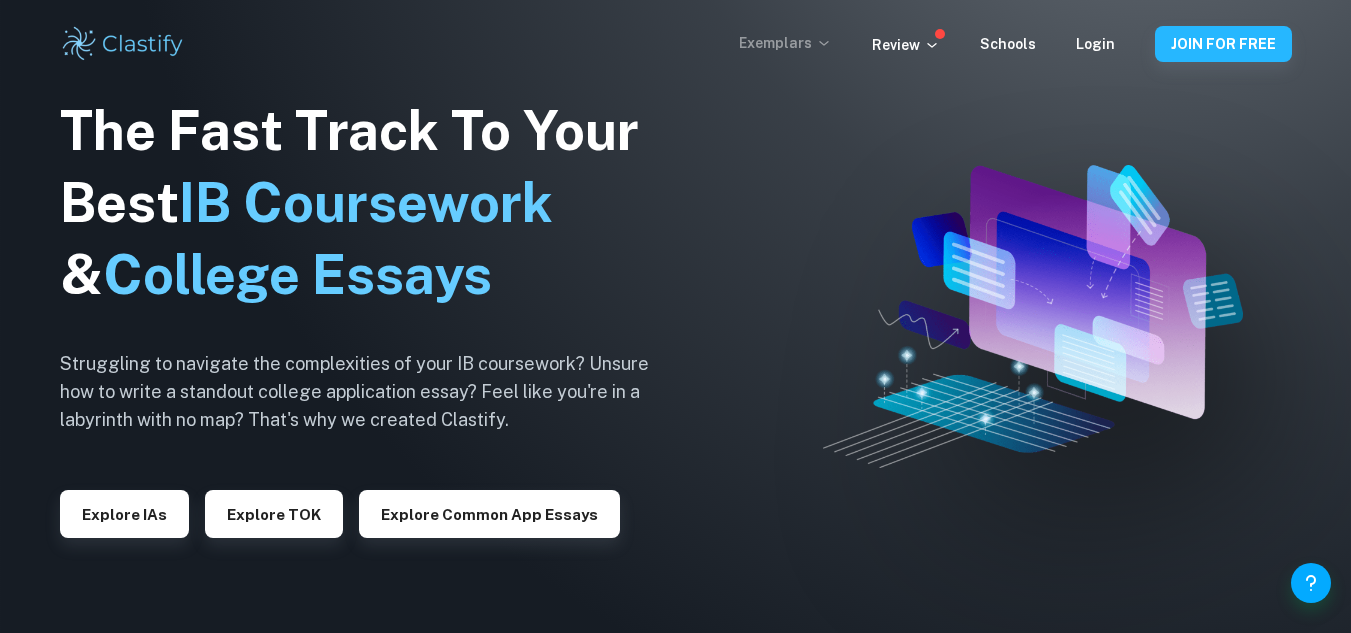 click on "Exemplars" at bounding box center (785, 43) 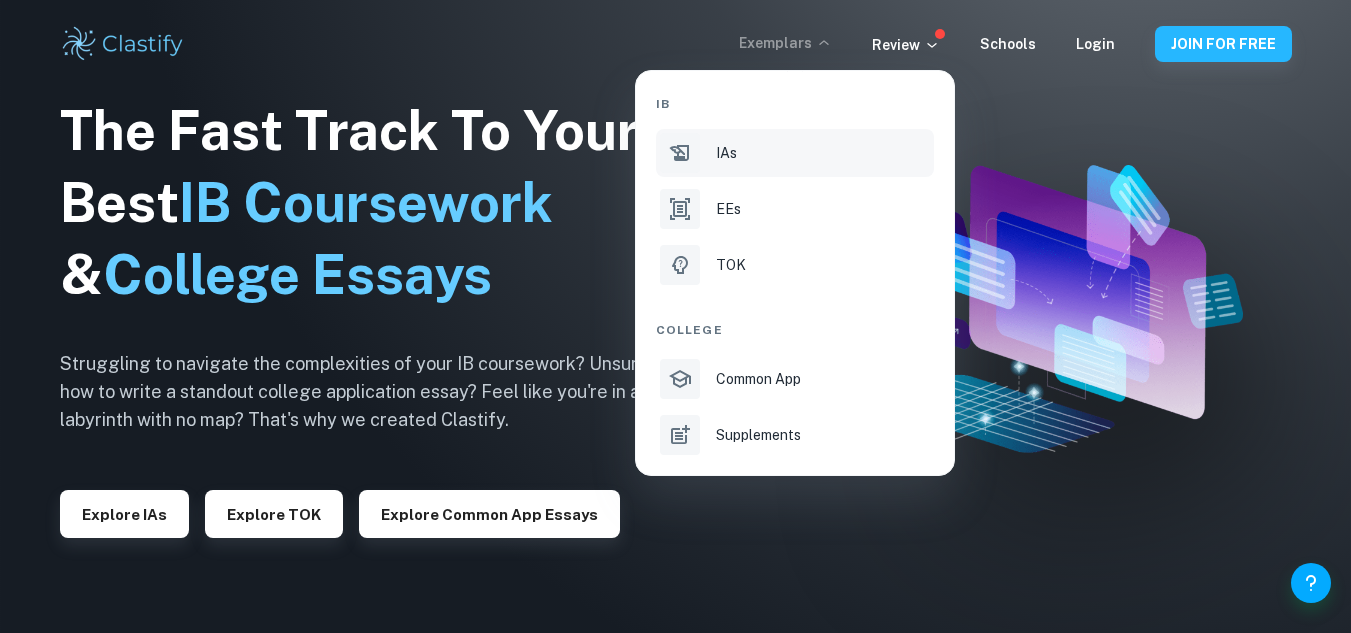click on "IAs" at bounding box center [823, 153] 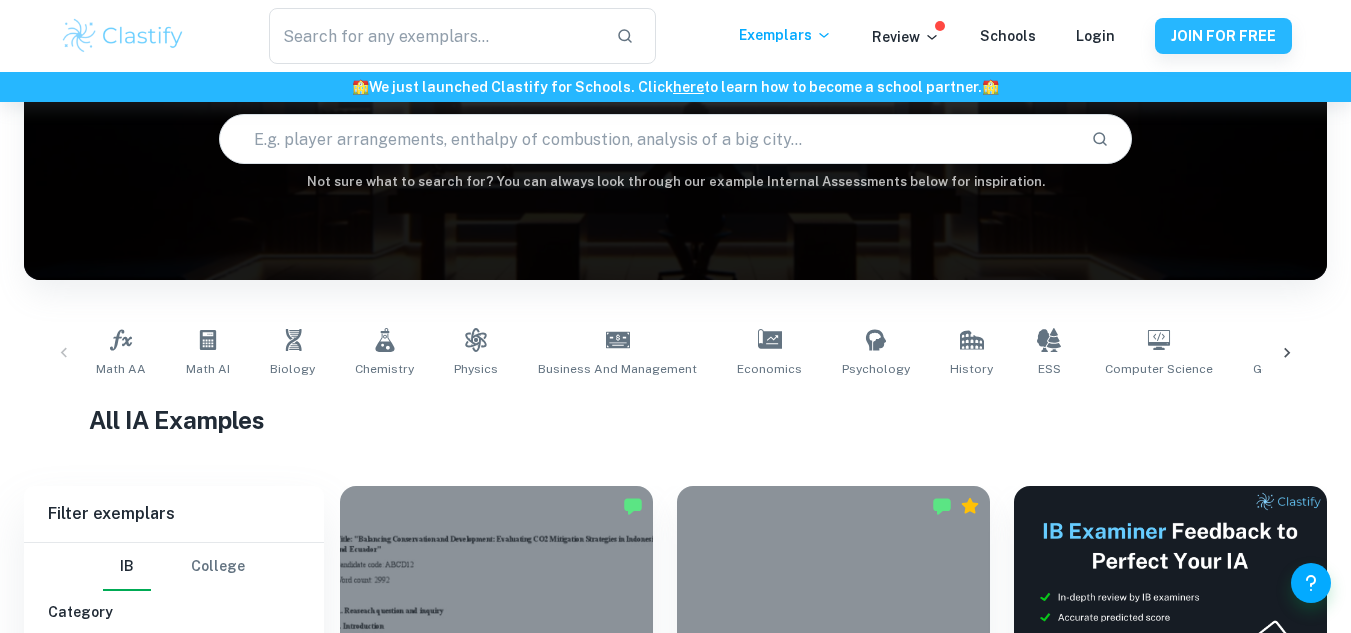 scroll, scrollTop: 400, scrollLeft: 0, axis: vertical 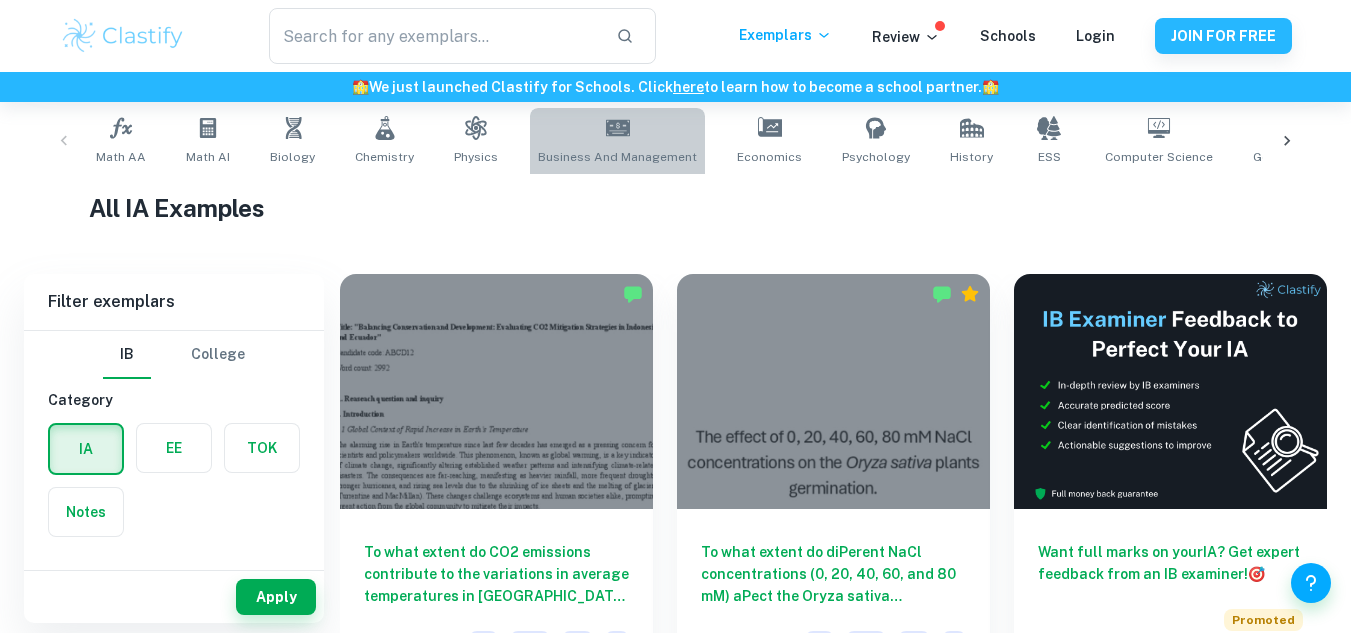 click 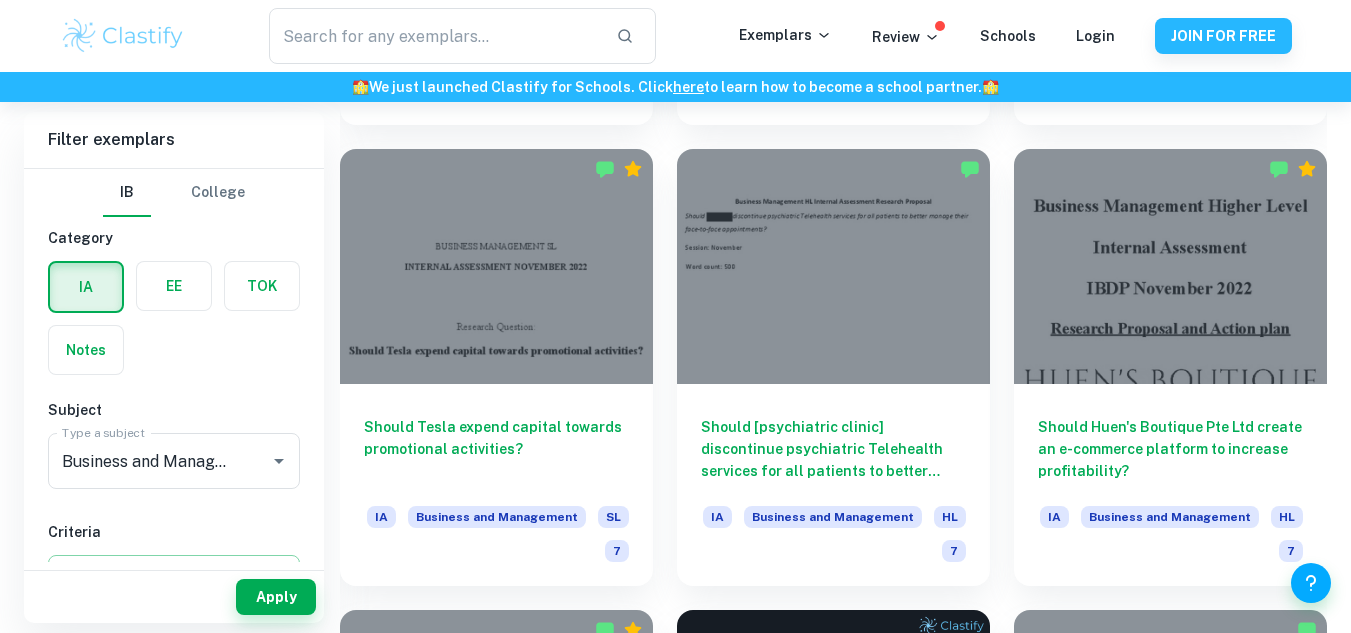 scroll, scrollTop: 12500, scrollLeft: 0, axis: vertical 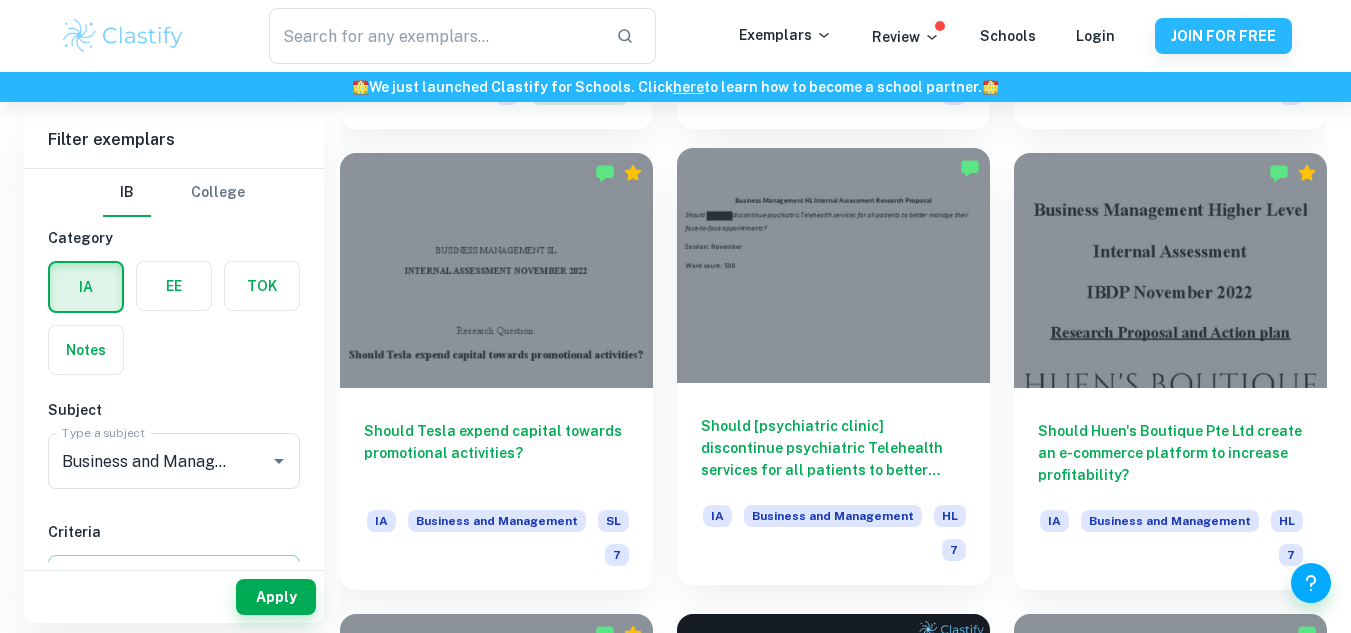click on "Should [psychiatric clinic] discontinue psychiatric Telehealth services for all patients to better manage their face-to-face appointments? IA Business and Management HL 7" at bounding box center [833, 484] 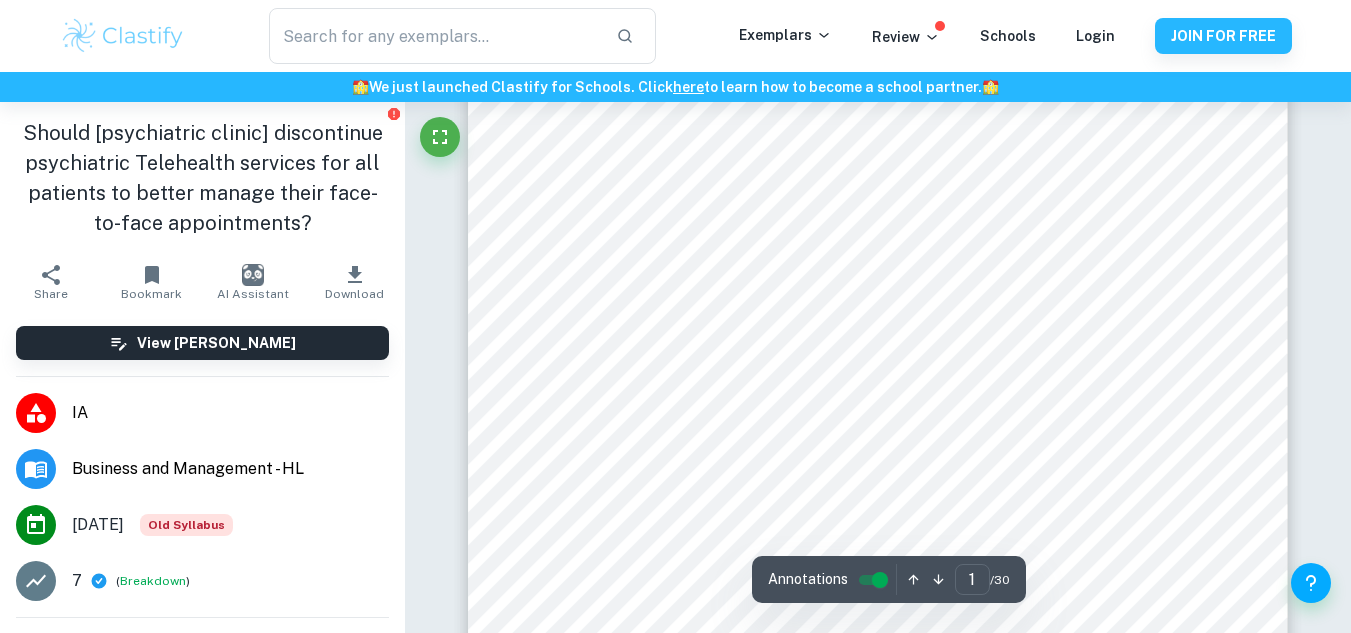 scroll, scrollTop: 1300, scrollLeft: 0, axis: vertical 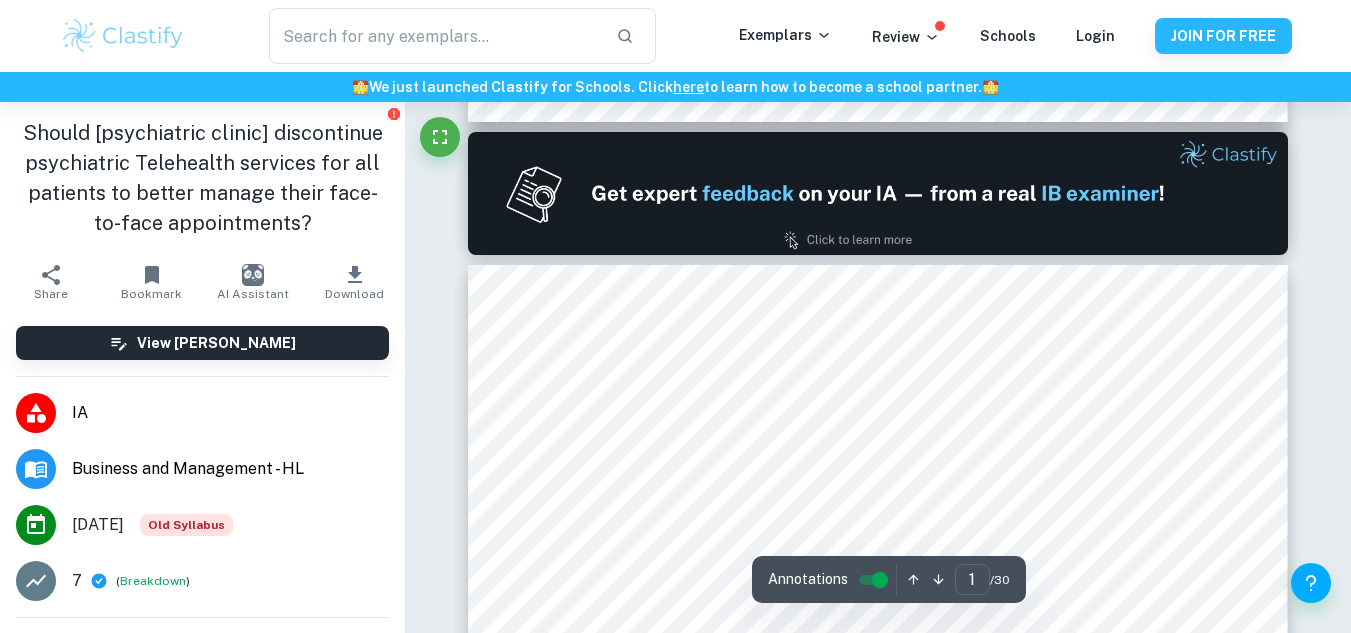 type on "2" 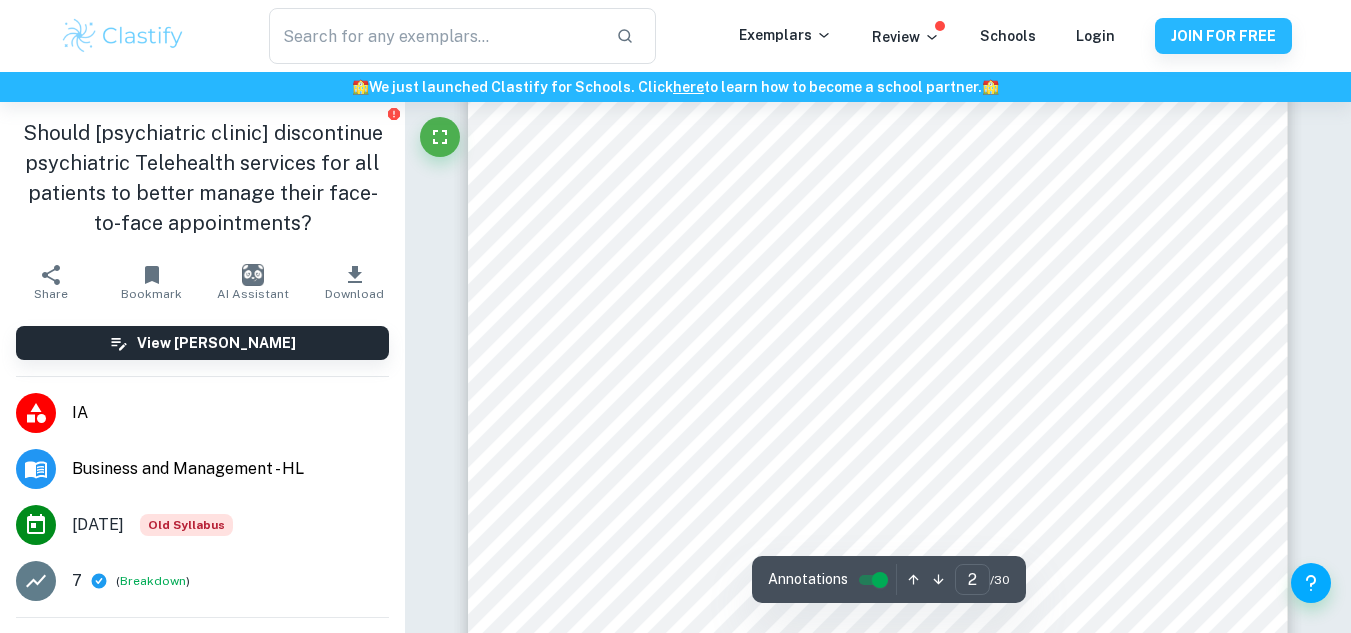 scroll, scrollTop: 2300, scrollLeft: 0, axis: vertical 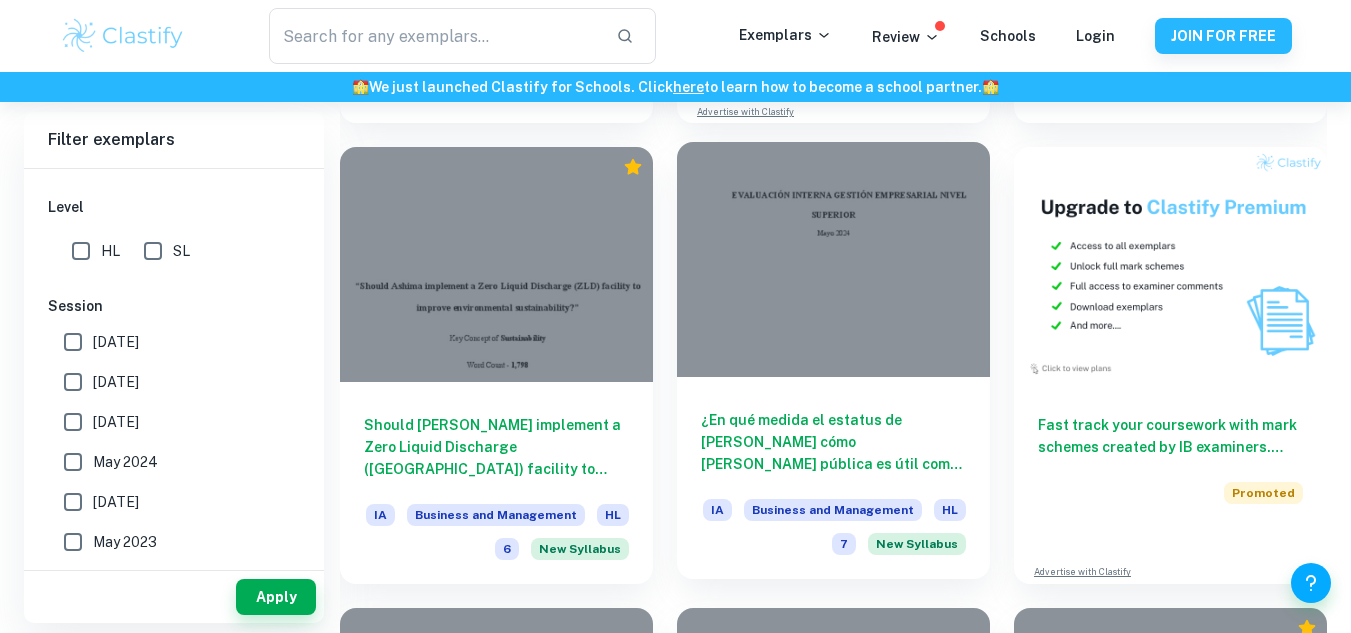 click on "¿En qué medida el estatus de Rihanna cómo figura pública es útil como estrategia de diferenciación para Fenty Beauty?" at bounding box center (833, 442) 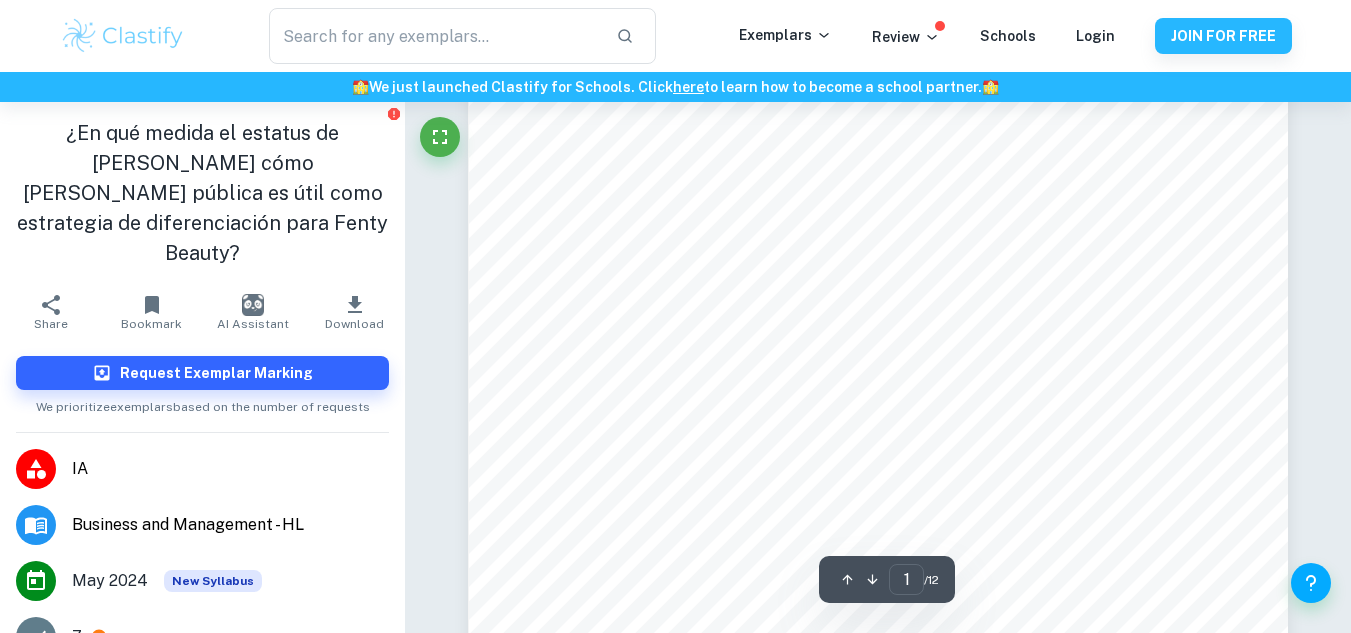 scroll, scrollTop: 500, scrollLeft: 0, axis: vertical 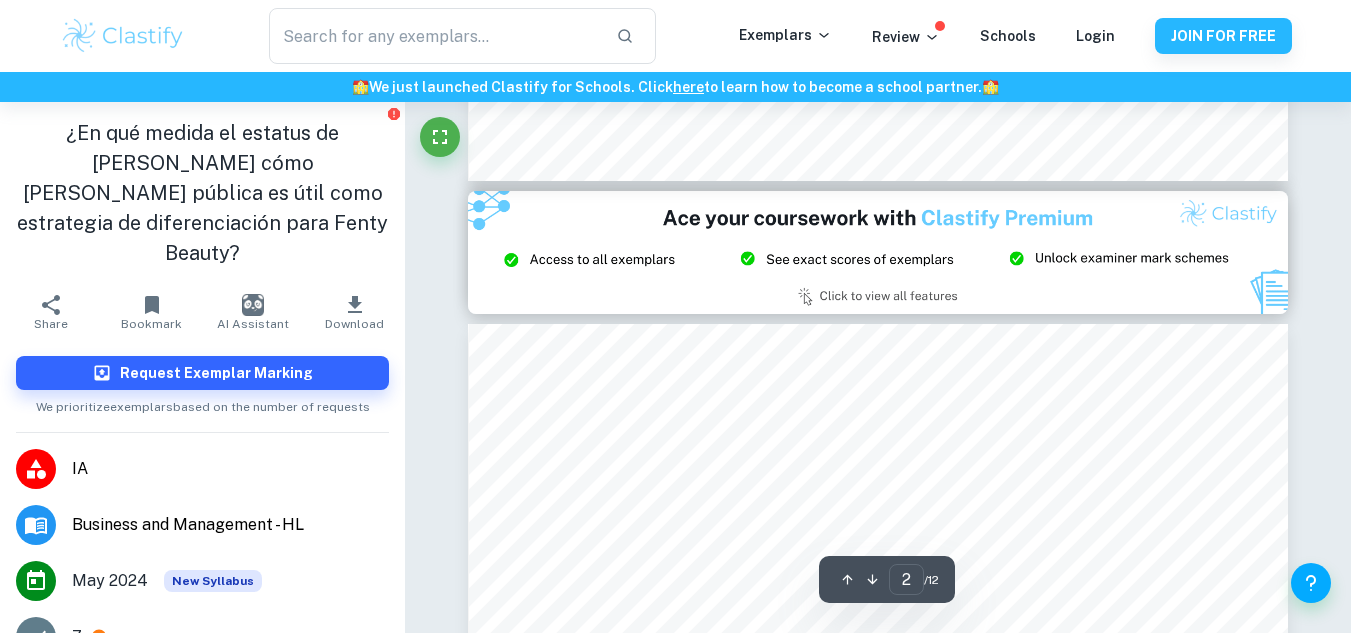 type on "3" 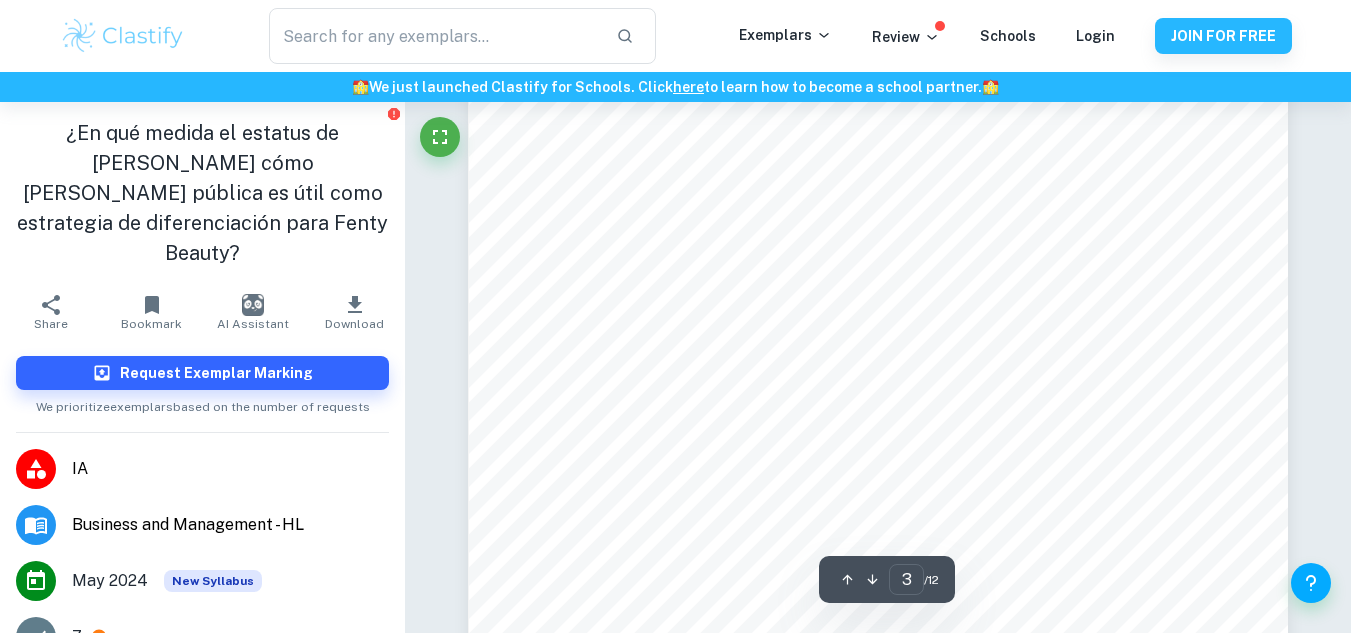 scroll, scrollTop: 2800, scrollLeft: 0, axis: vertical 